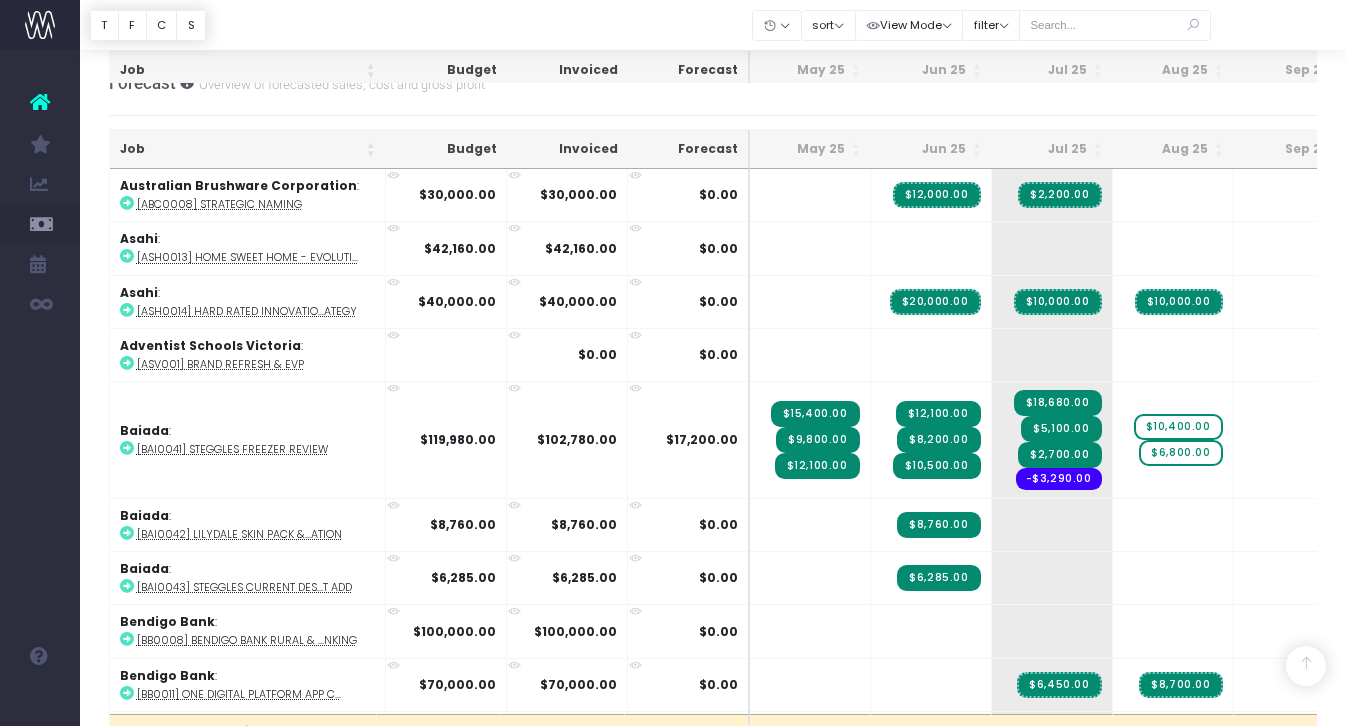 scroll, scrollTop: 266, scrollLeft: 0, axis: vertical 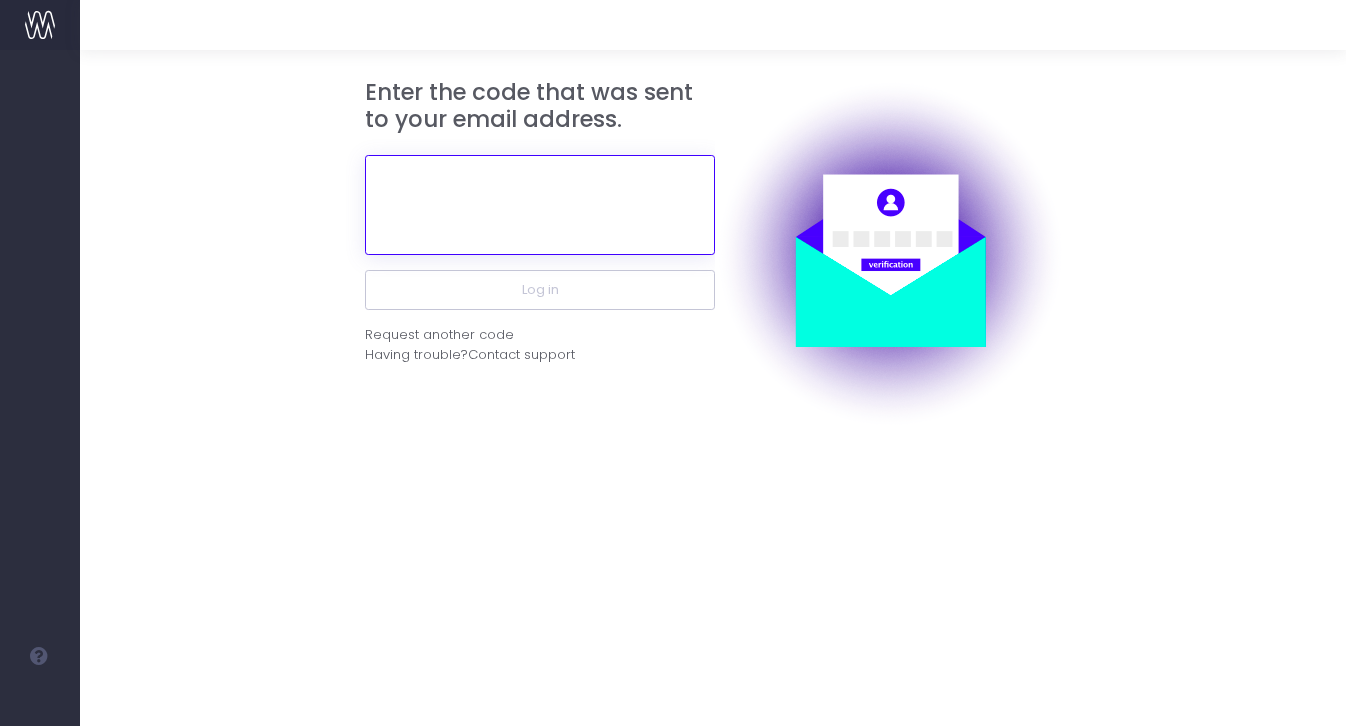click at bounding box center [540, 205] 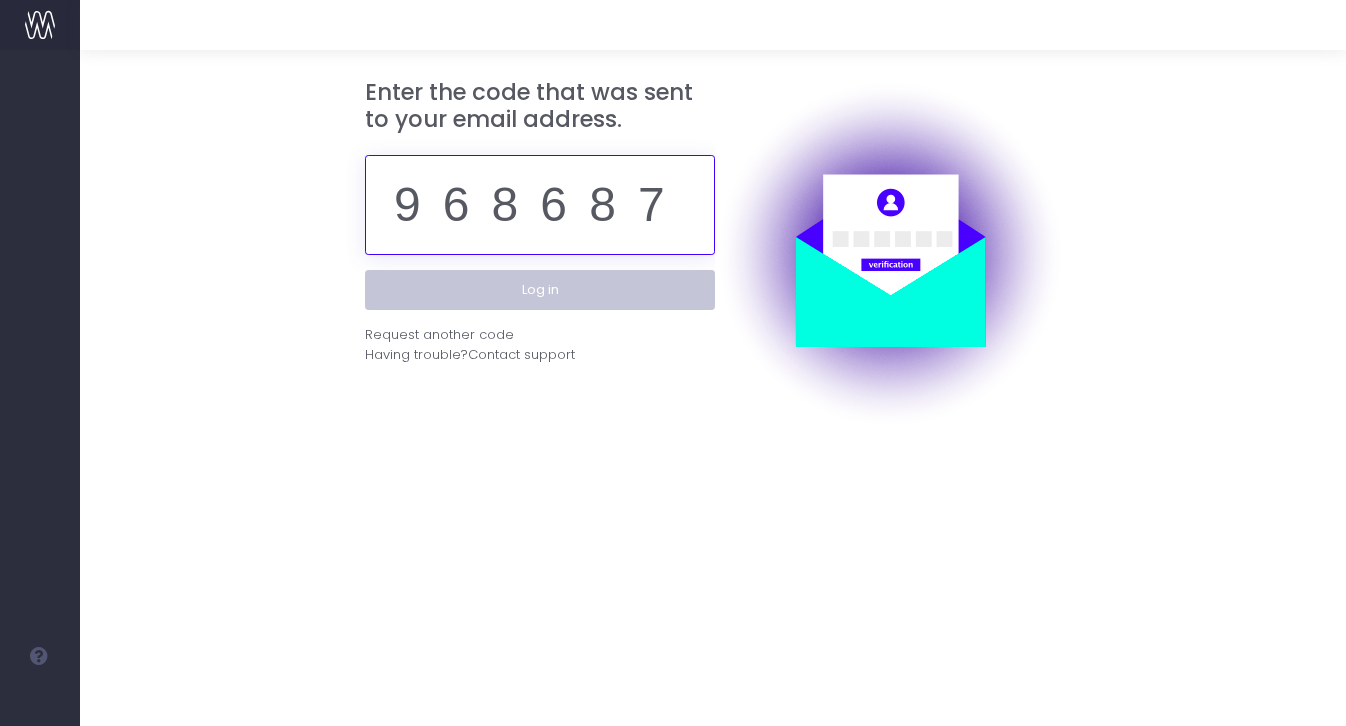 type on "968687" 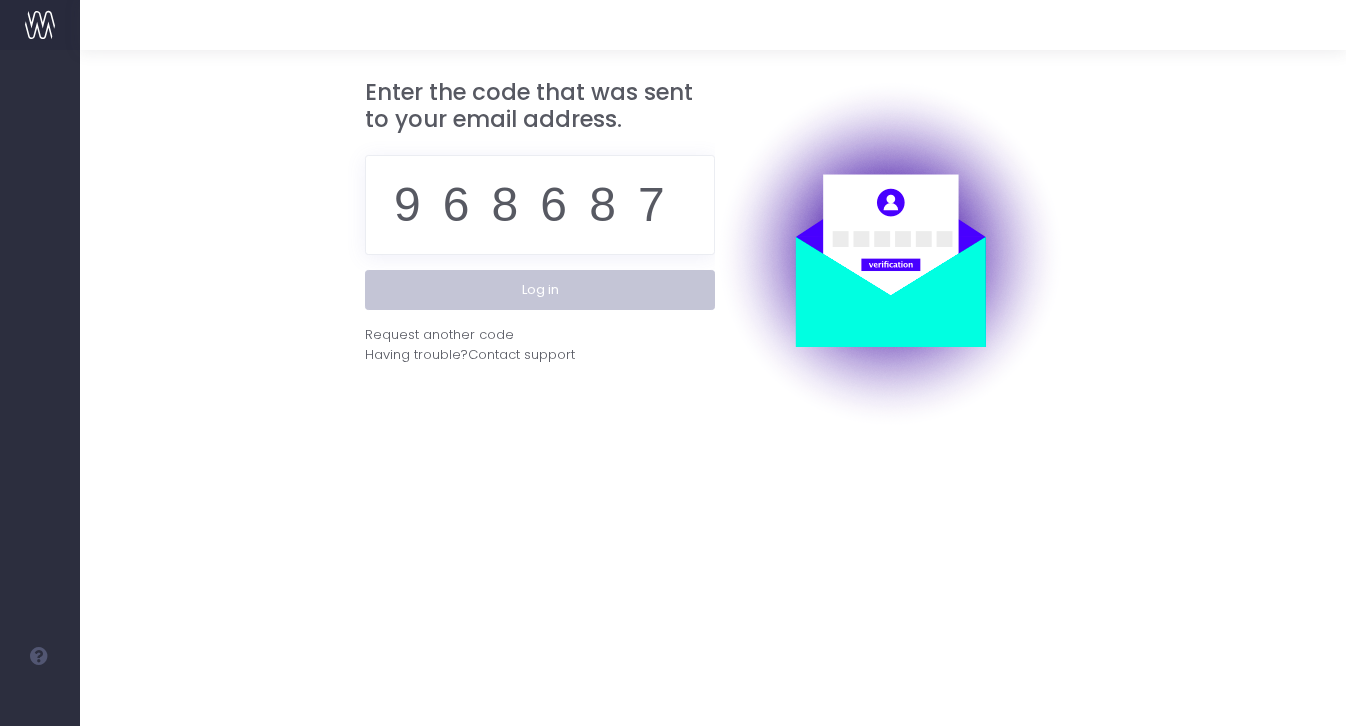 click on "Log in" at bounding box center [540, 290] 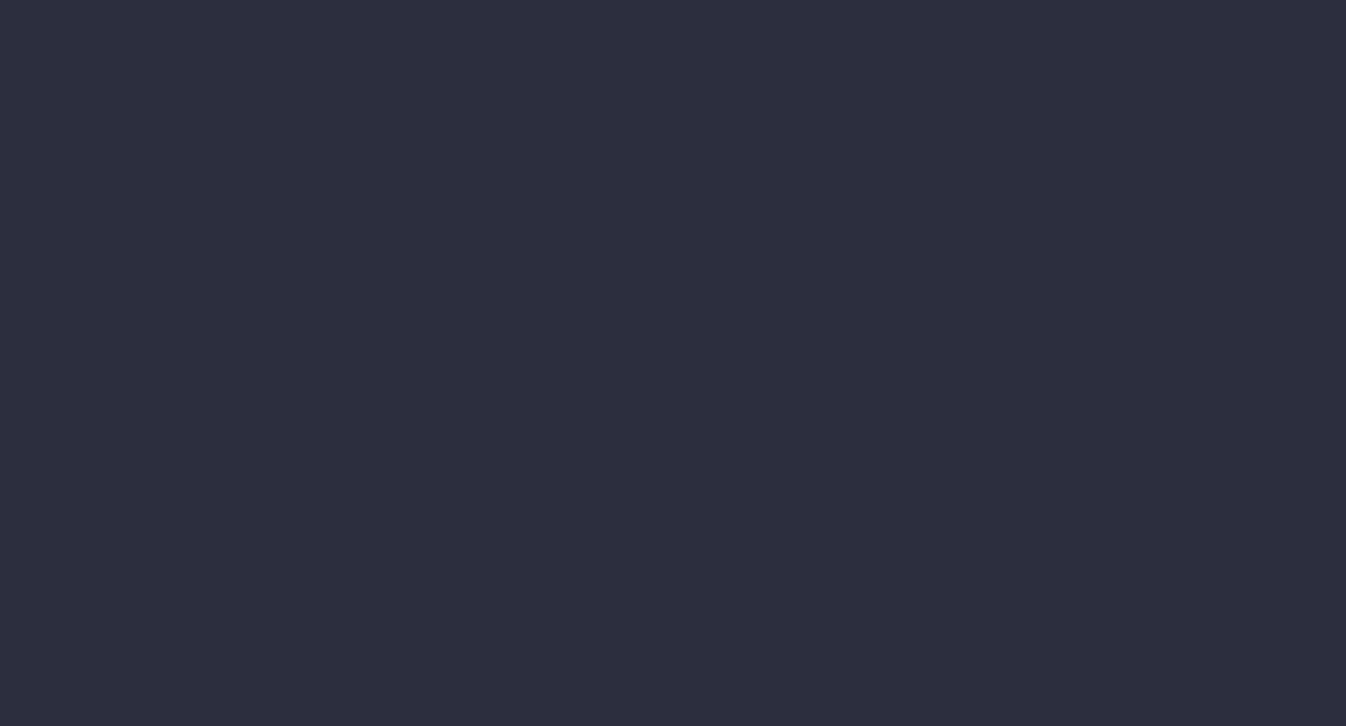 scroll, scrollTop: 0, scrollLeft: 0, axis: both 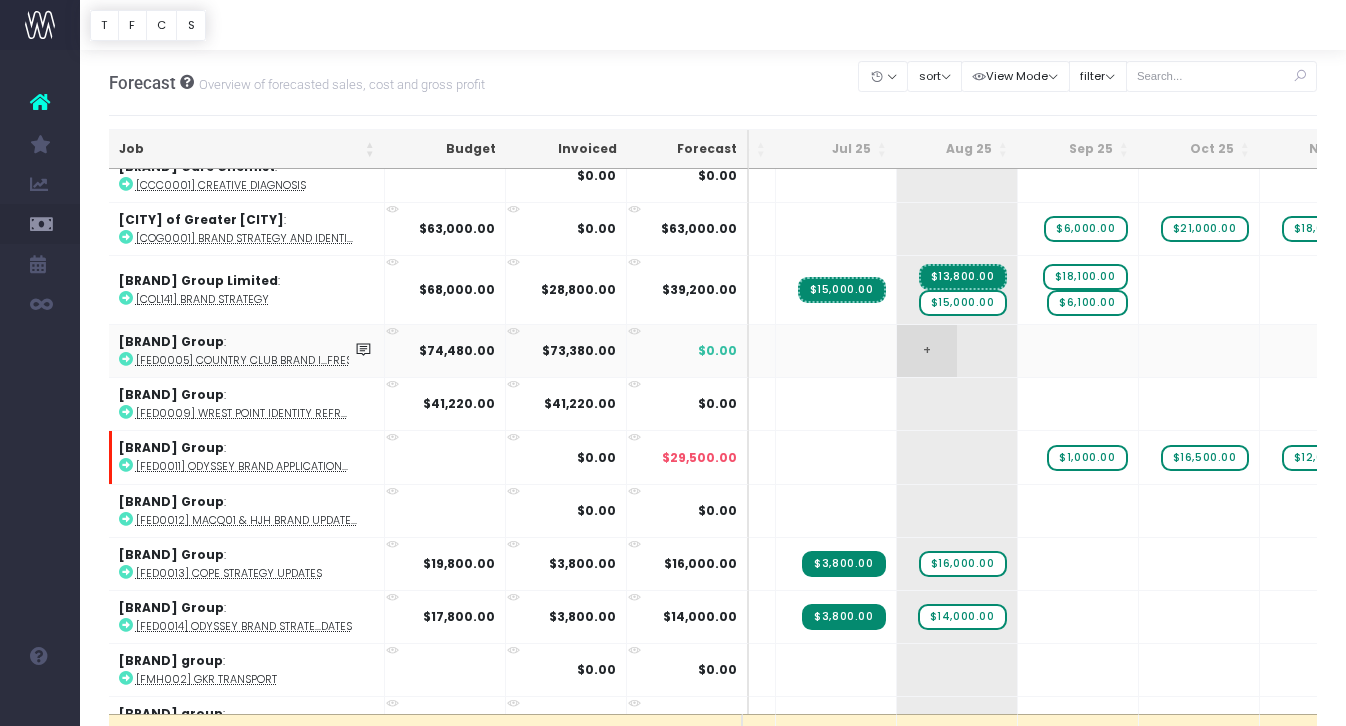 click on "+" at bounding box center (927, 351) 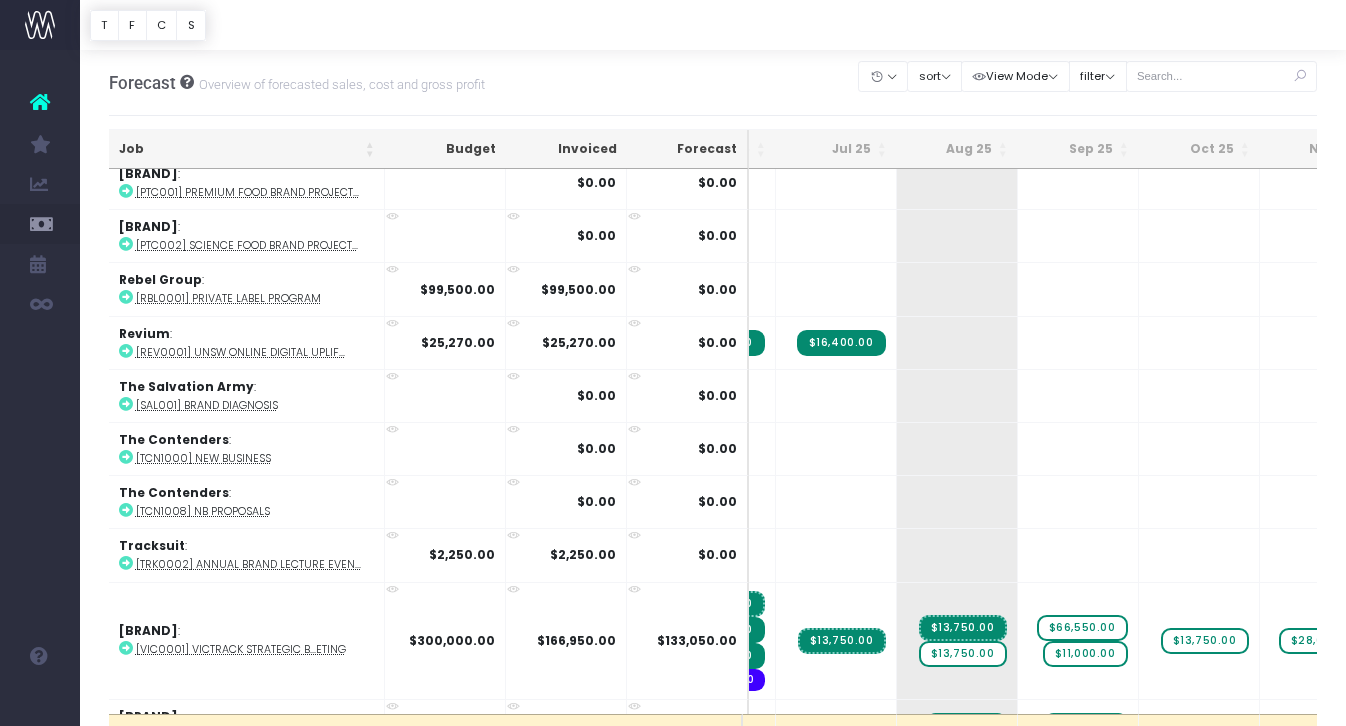 scroll, scrollTop: 4178, scrollLeft: 95, axis: both 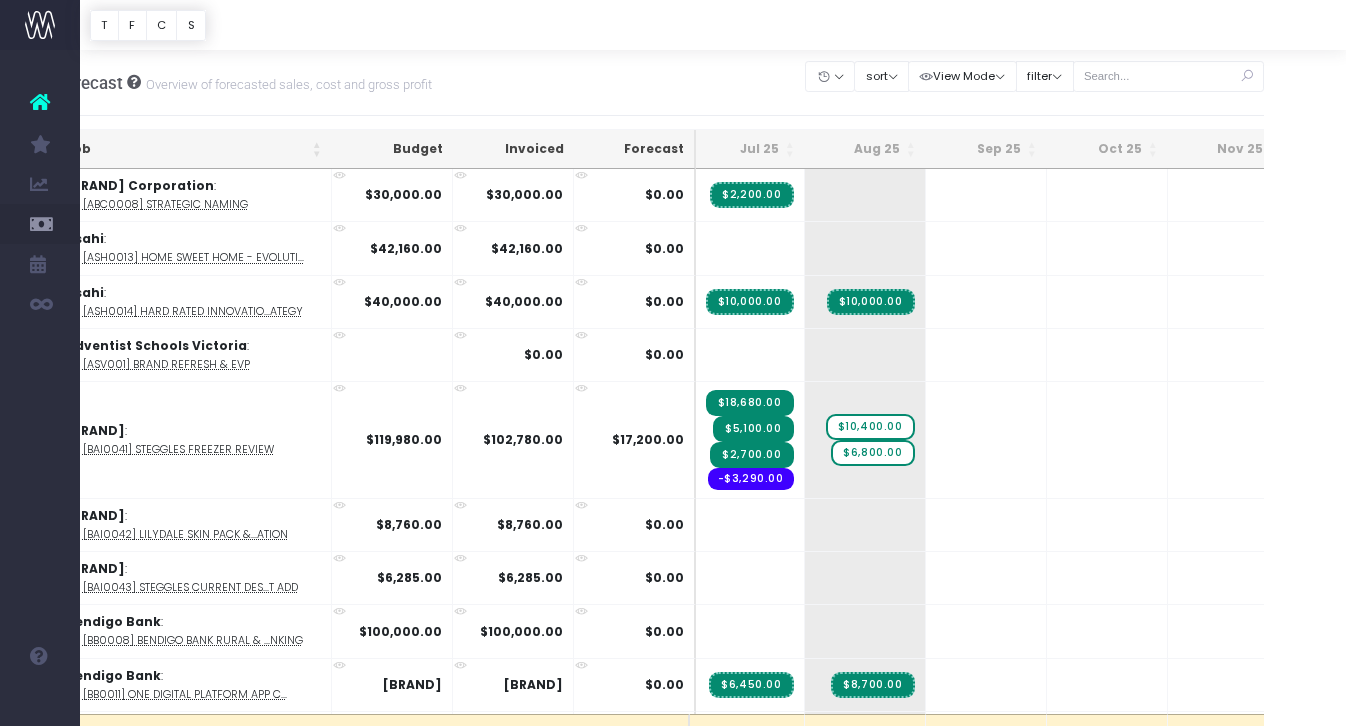 click on "$10,000.00" at bounding box center [871, 302] 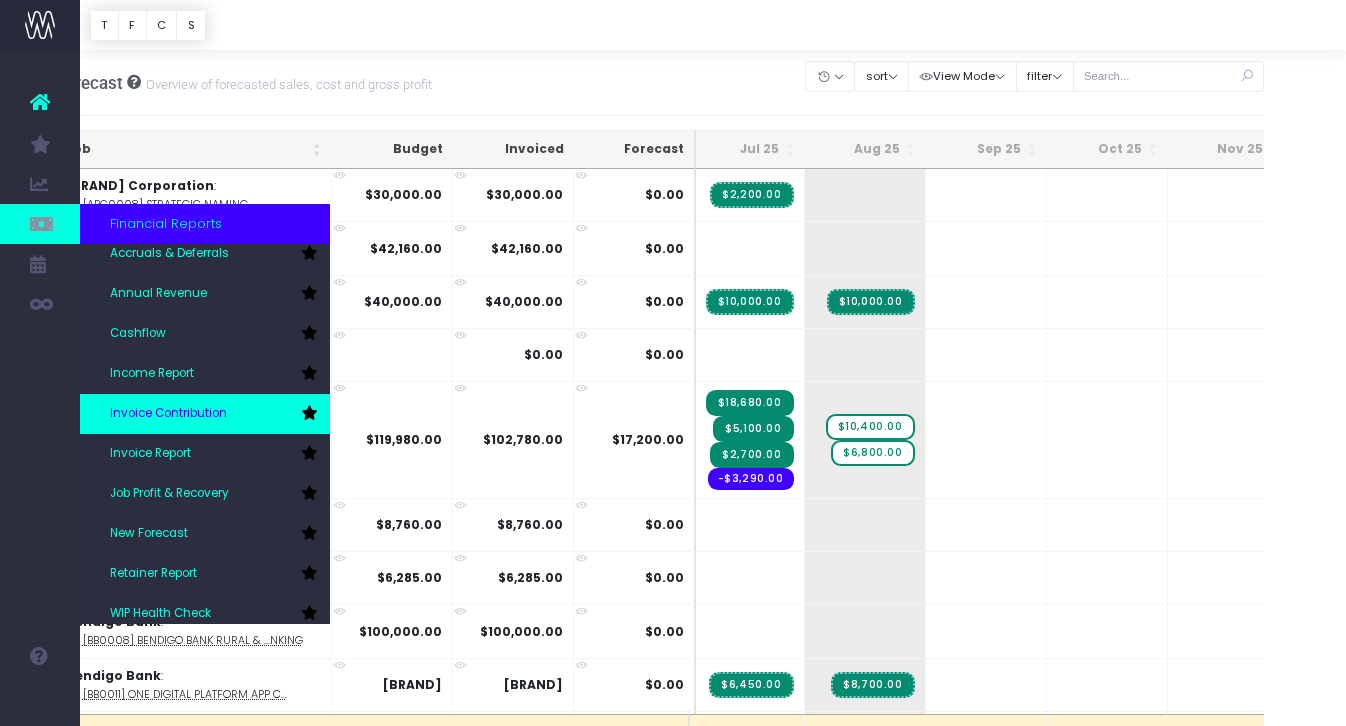 scroll, scrollTop: 0, scrollLeft: 0, axis: both 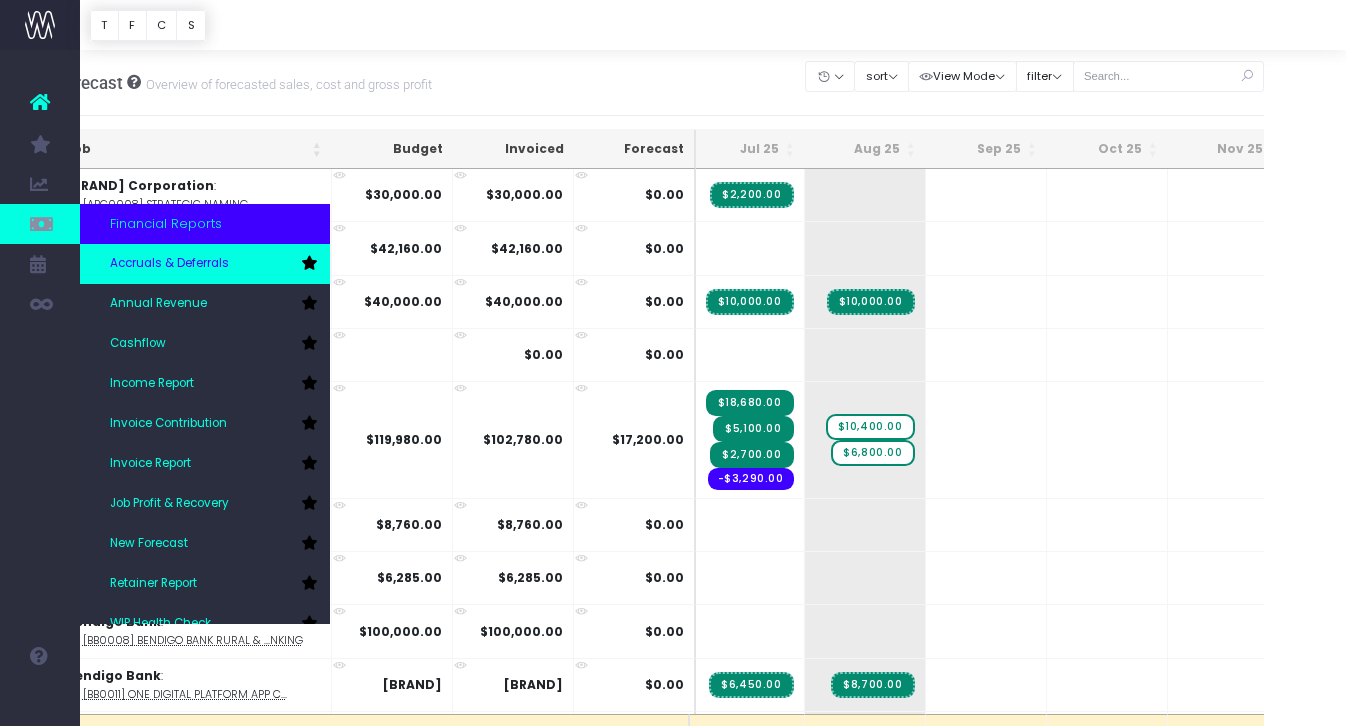 click on "Accruals & Deferrals" at bounding box center [169, 264] 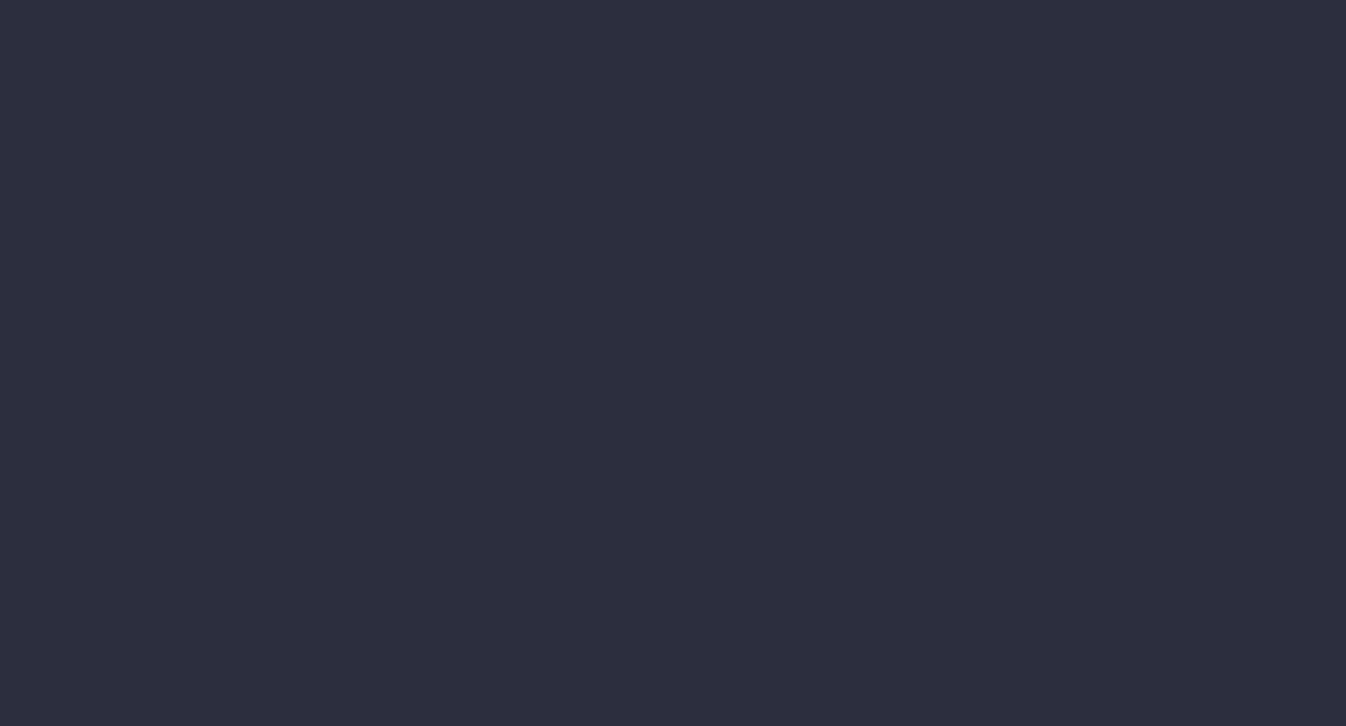 scroll, scrollTop: 0, scrollLeft: 0, axis: both 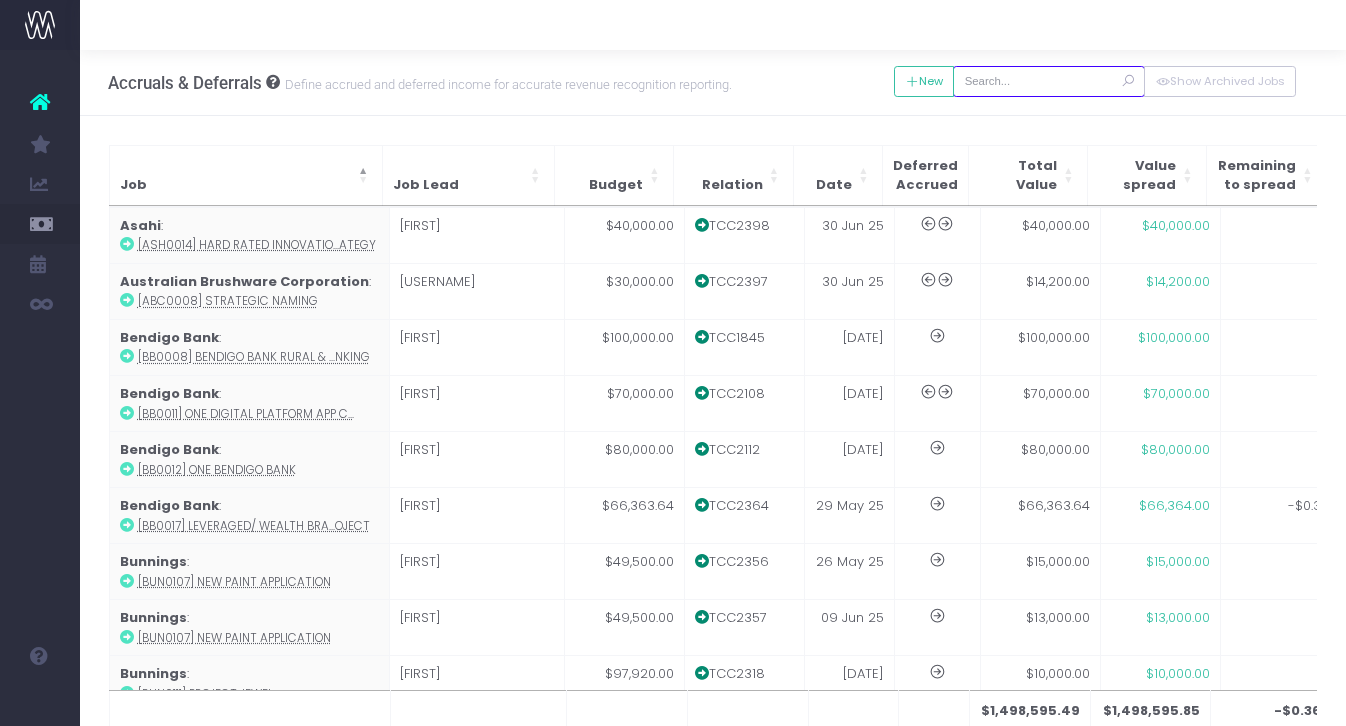 click at bounding box center (1049, 81) 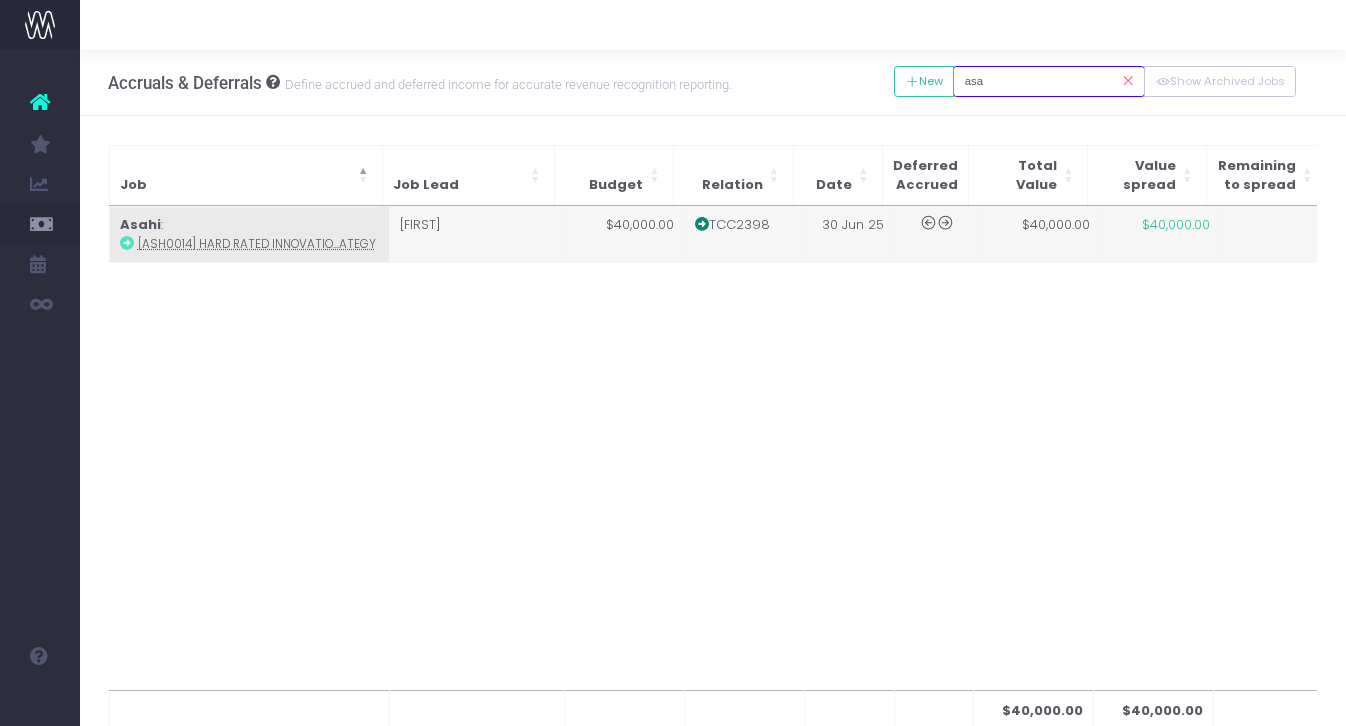 type on "asa" 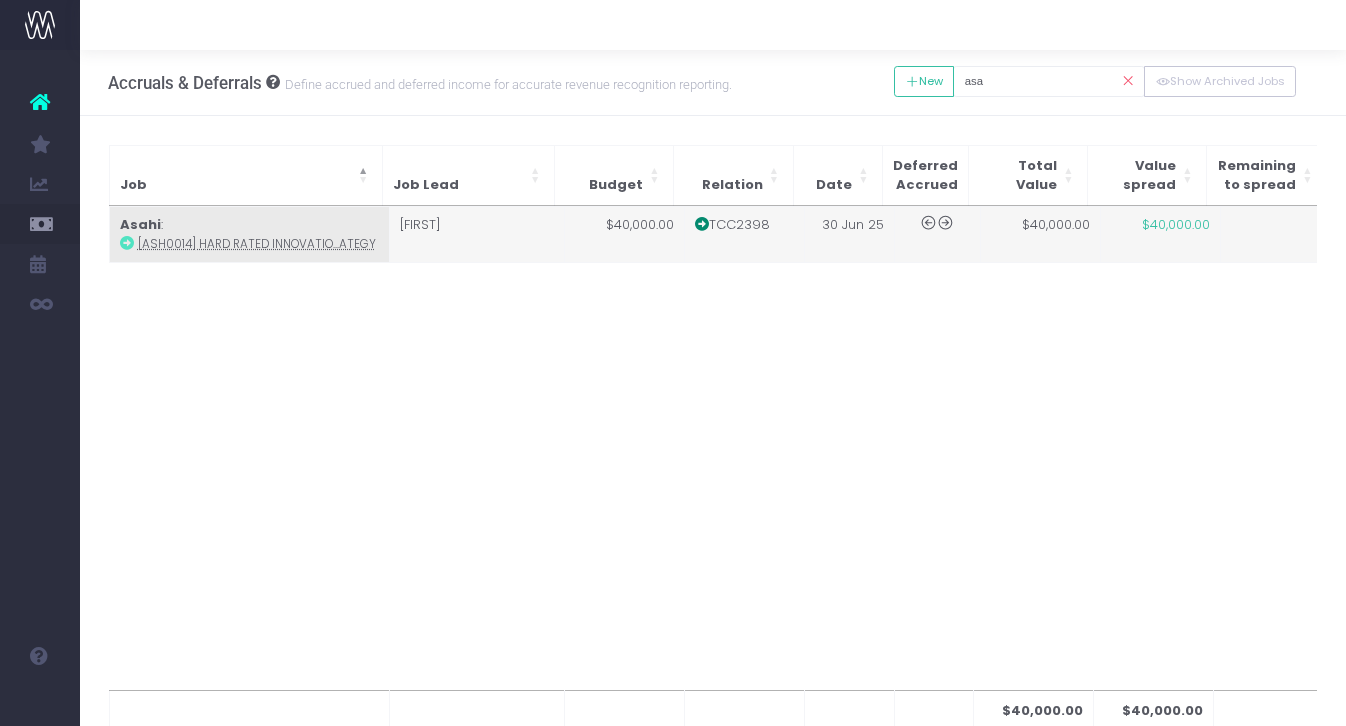 click on "[ASH0014] Hard Rated Innovatio...ategy" at bounding box center [257, 244] 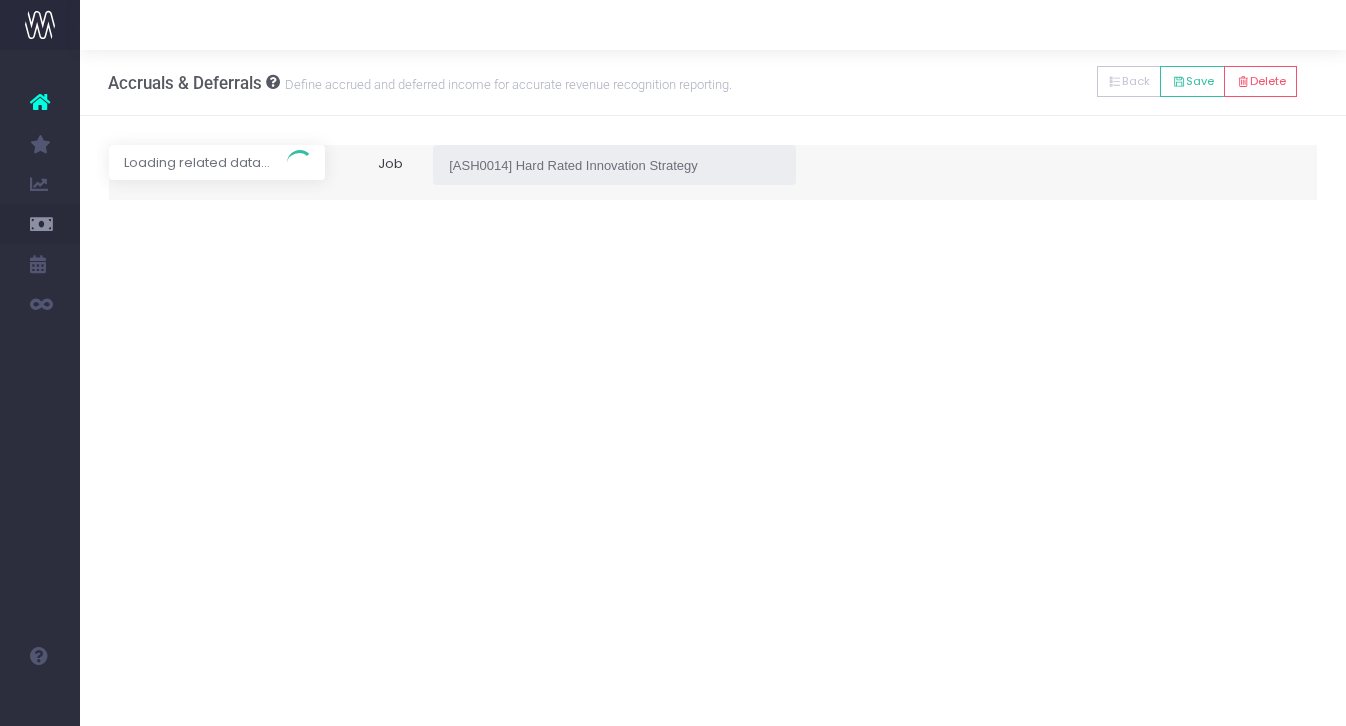 type on "Invoice TCC2398 / [DATE] / [AMOUNT]" 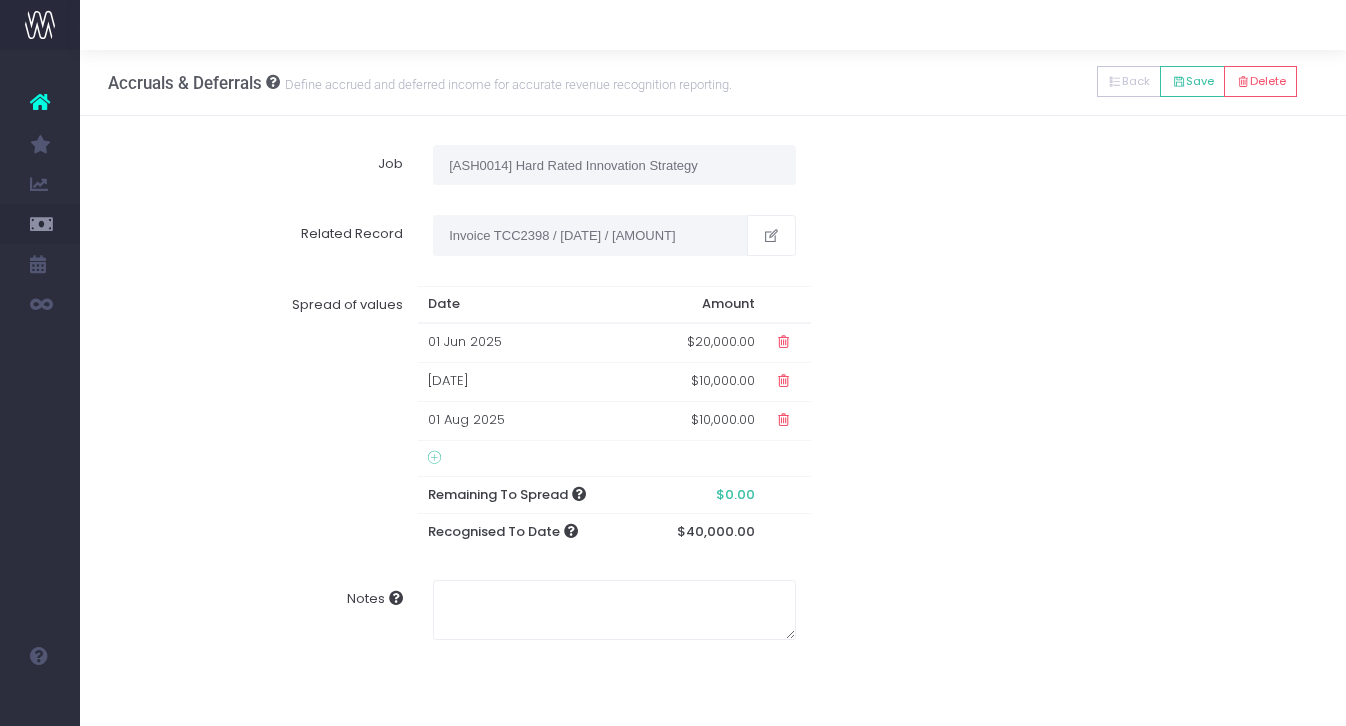 click on "$10,000.00" at bounding box center [703, 420] 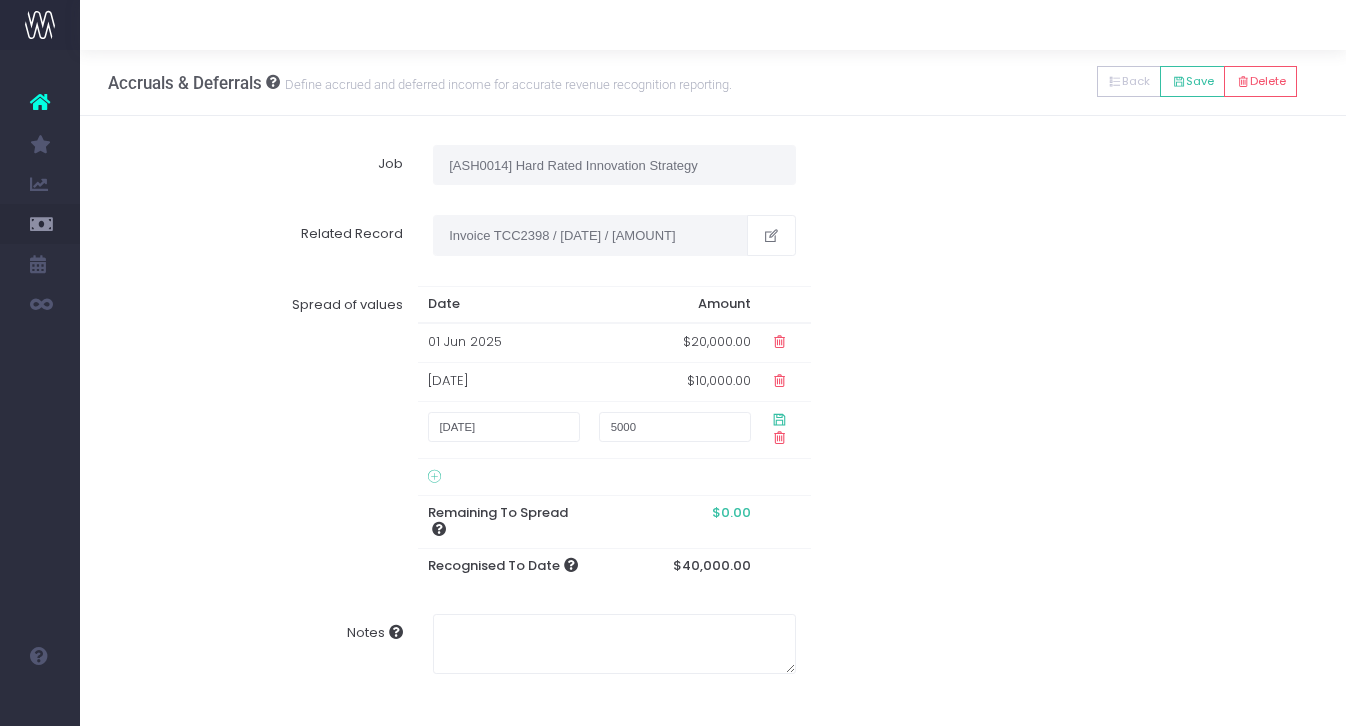 type on "5000" 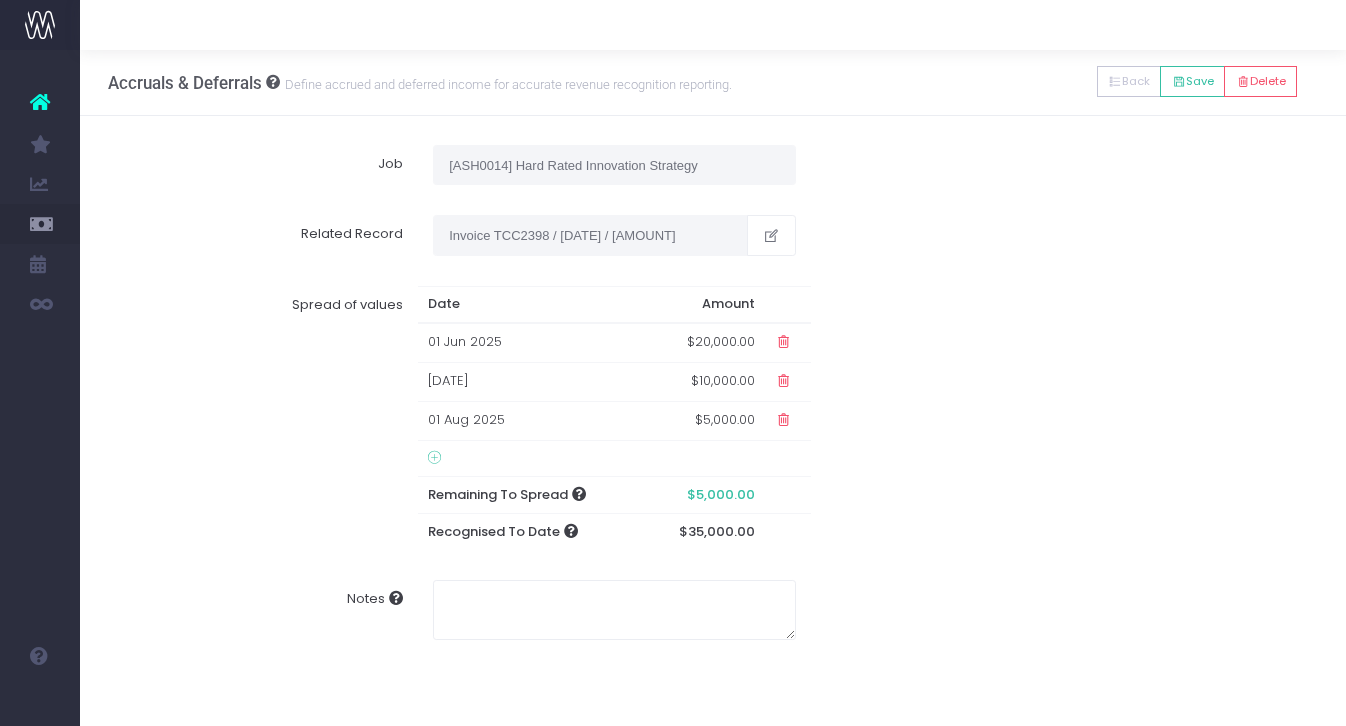 click at bounding box center (434, 458) 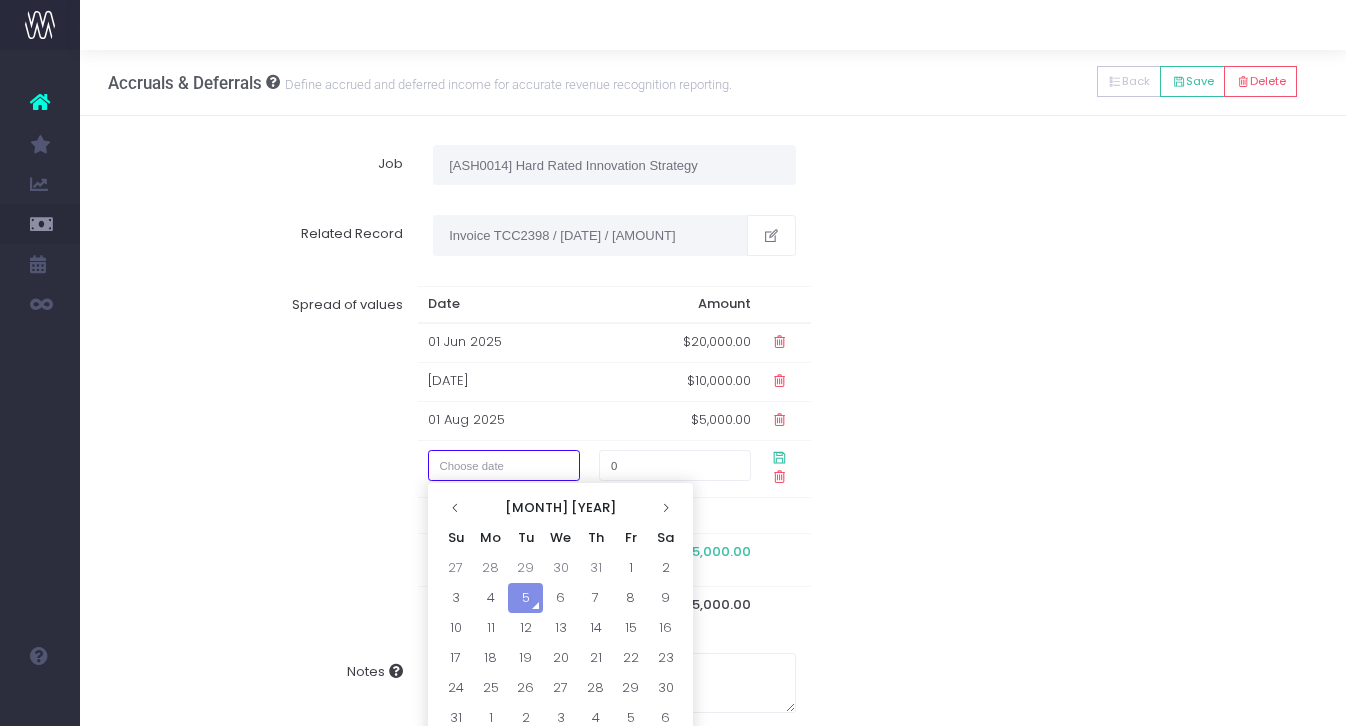 click at bounding box center (504, 465) 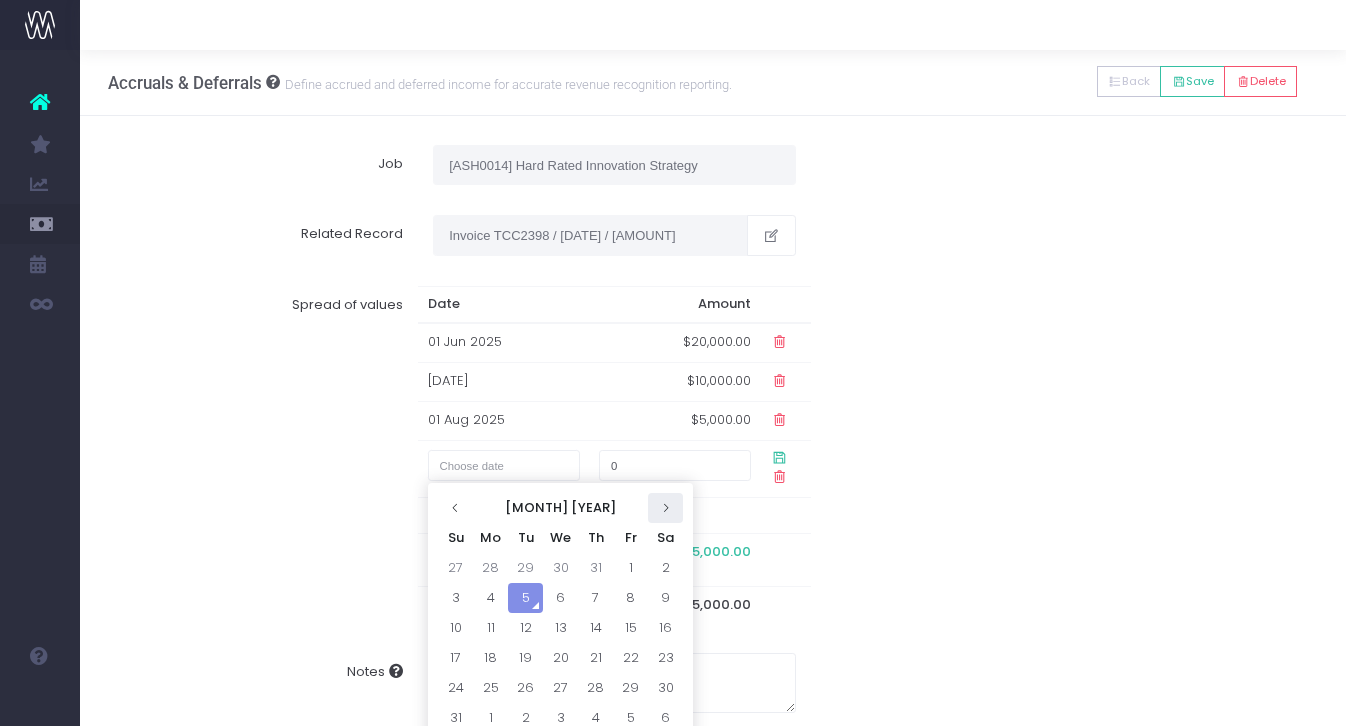 click at bounding box center (665, 507) 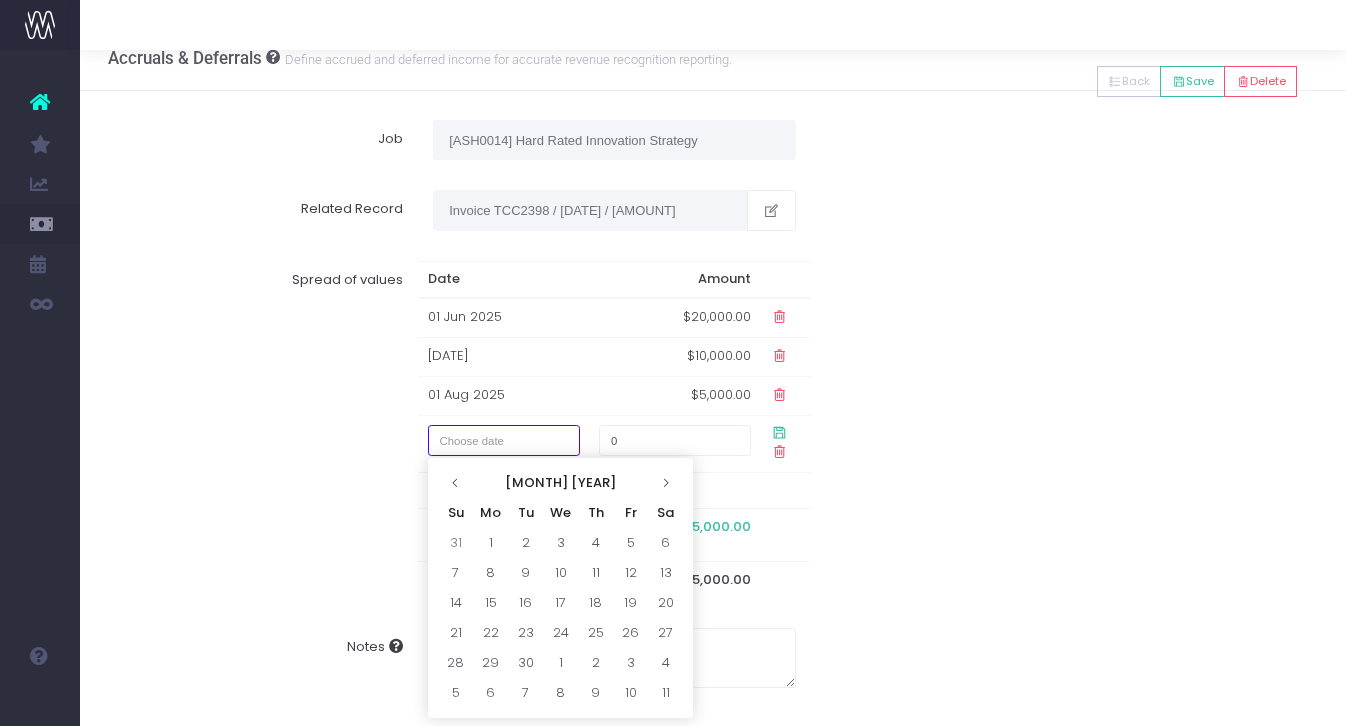 scroll, scrollTop: 33, scrollLeft: 0, axis: vertical 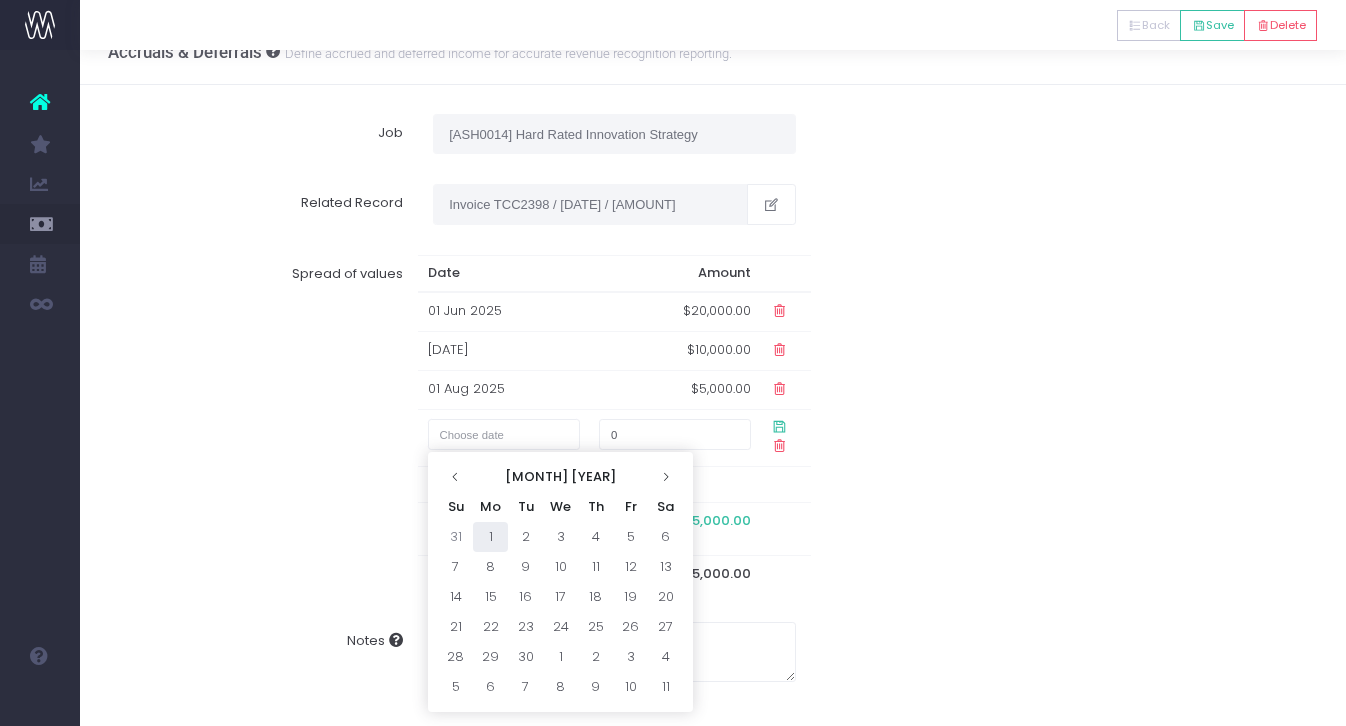 click on "1" at bounding box center (490, 537) 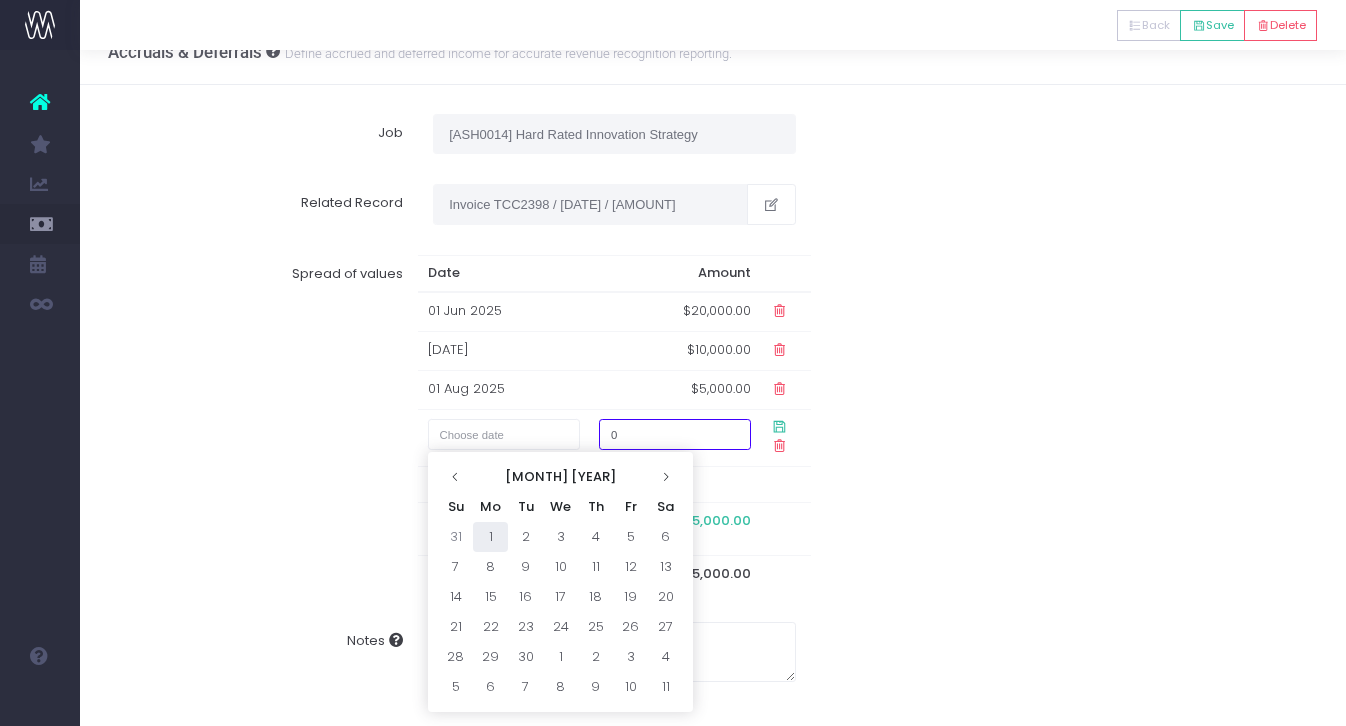 type on "[DATE]" 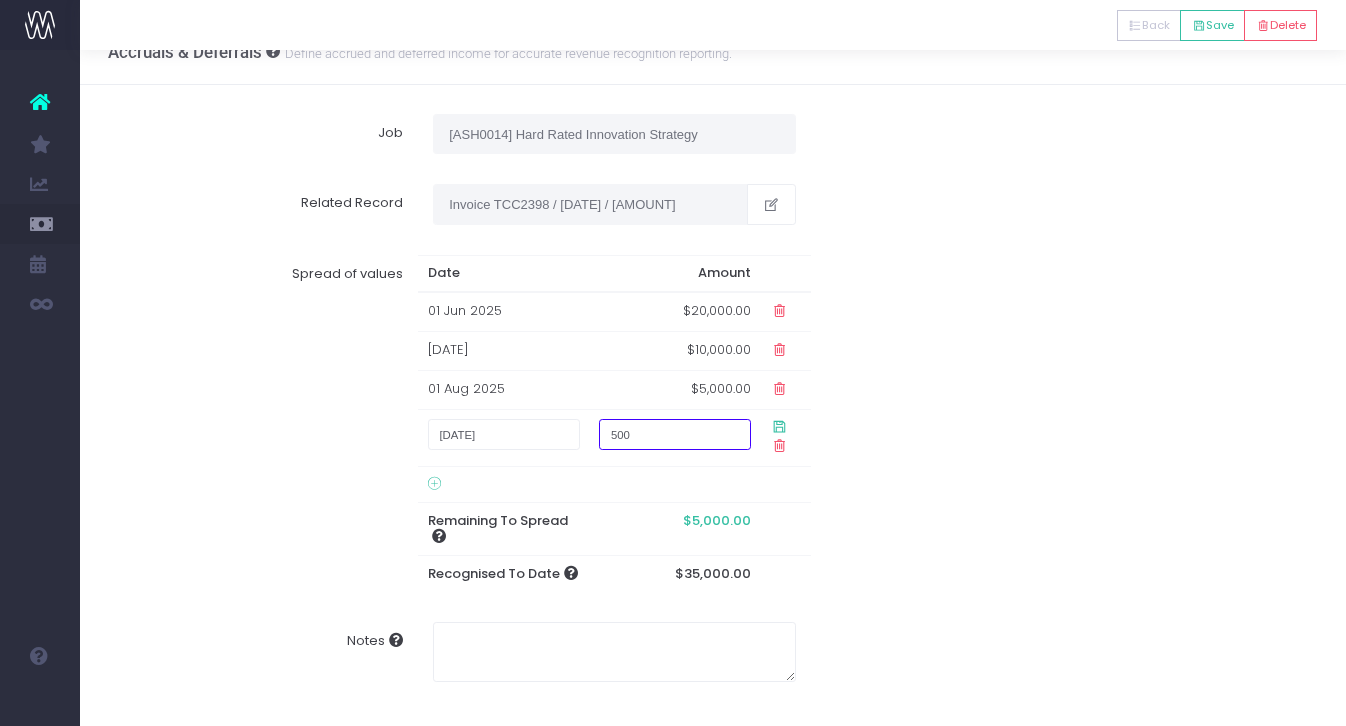 type on "5000" 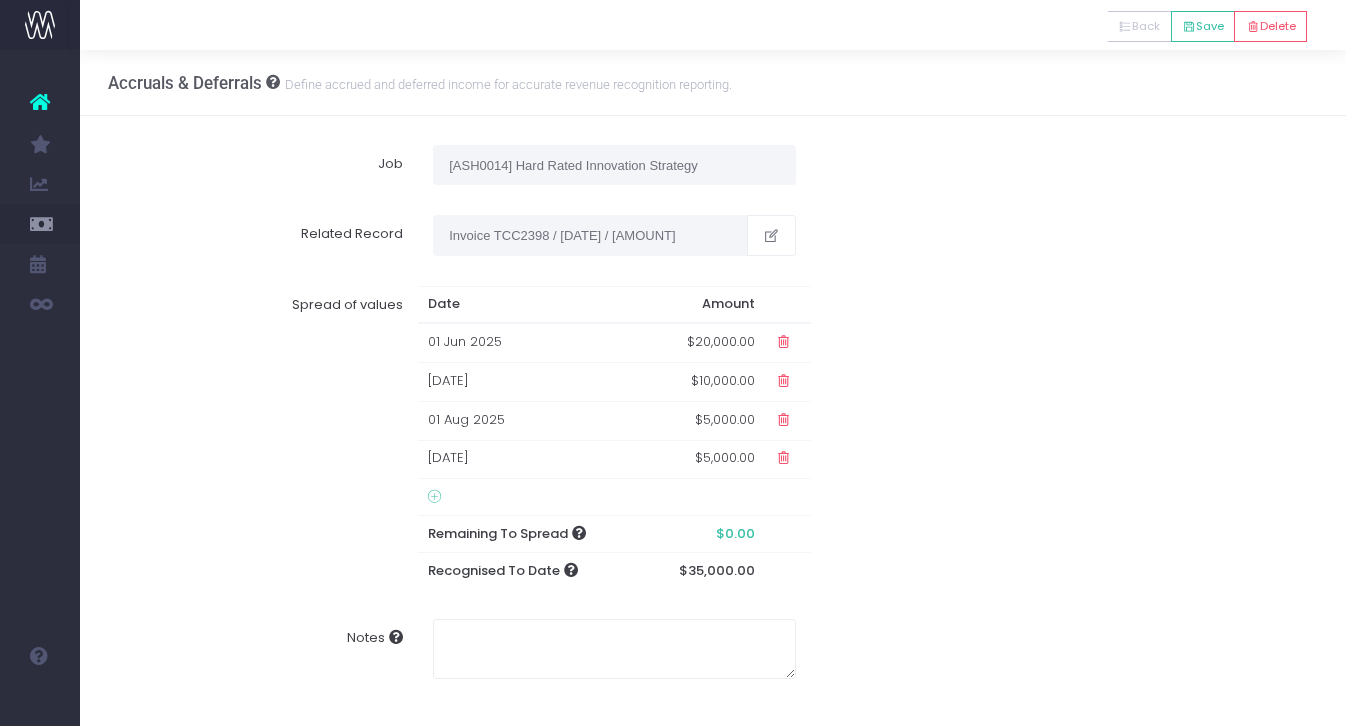 scroll, scrollTop: 0, scrollLeft: 0, axis: both 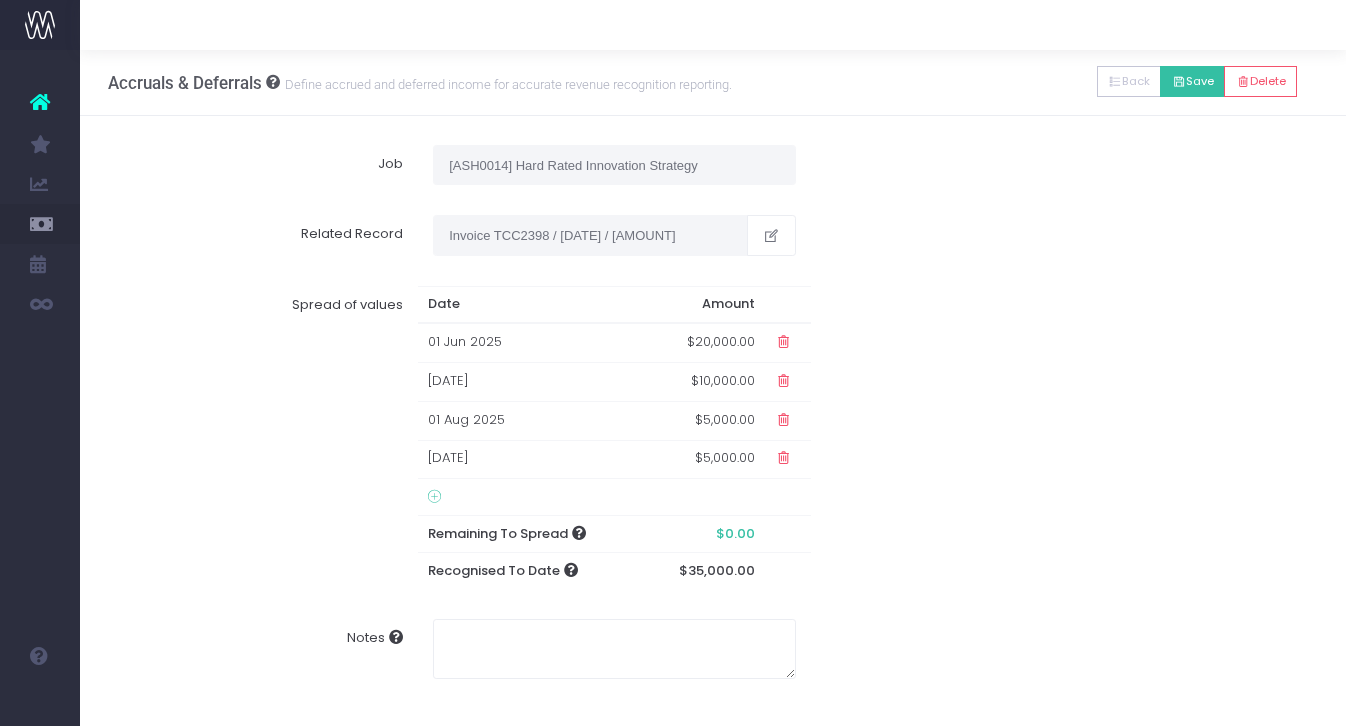 click on "Save" at bounding box center (1192, 81) 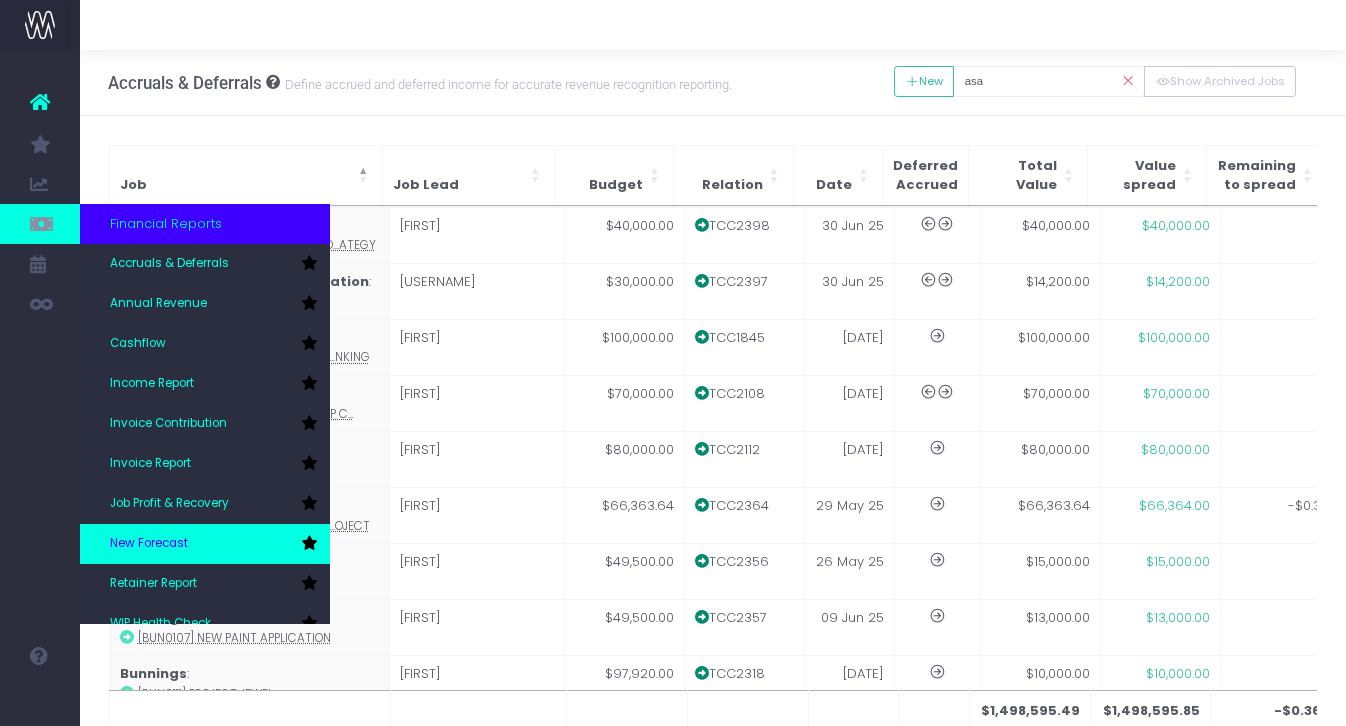 click on "New Forecast" at bounding box center [149, 544] 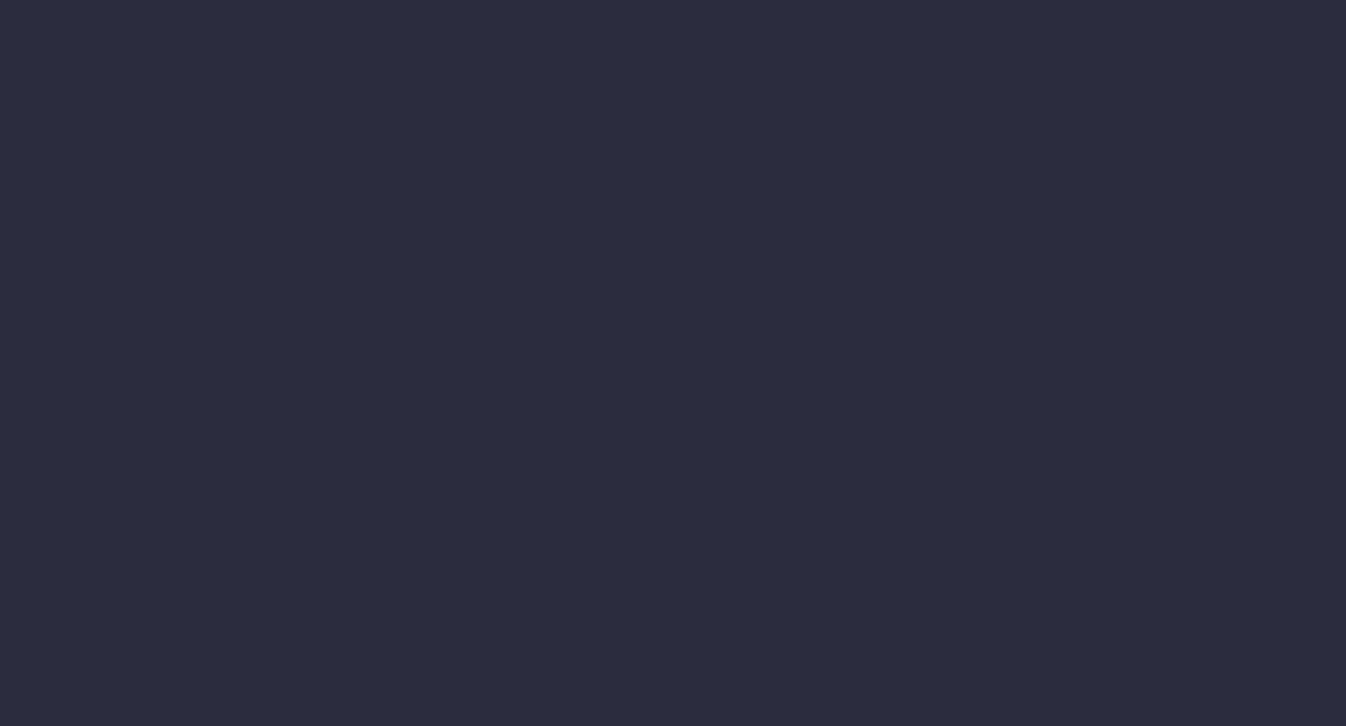 scroll, scrollTop: 0, scrollLeft: 0, axis: both 